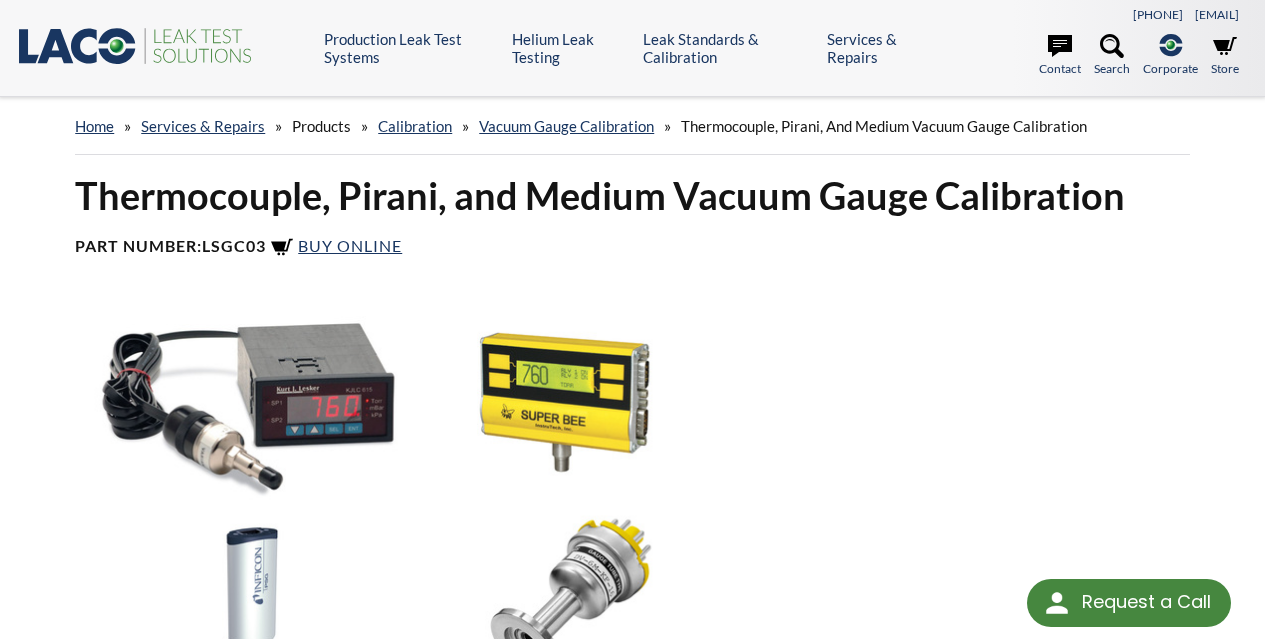 scroll, scrollTop: 748, scrollLeft: 0, axis: vertical 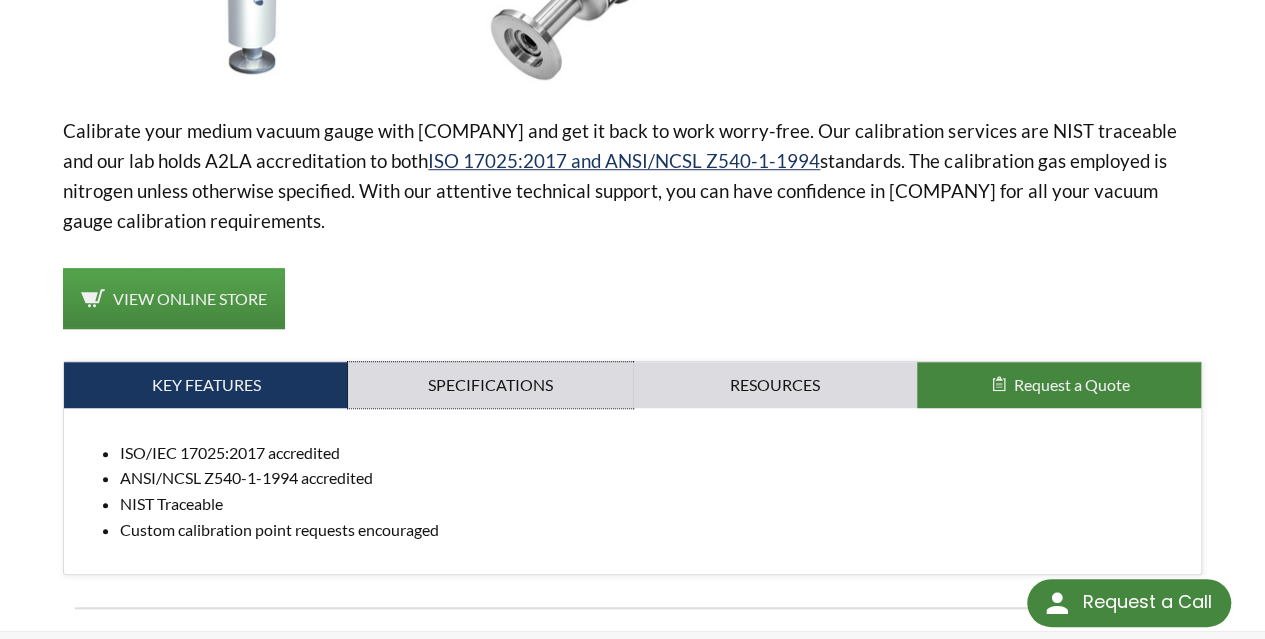 click on "Specifications" at bounding box center (206, 385) 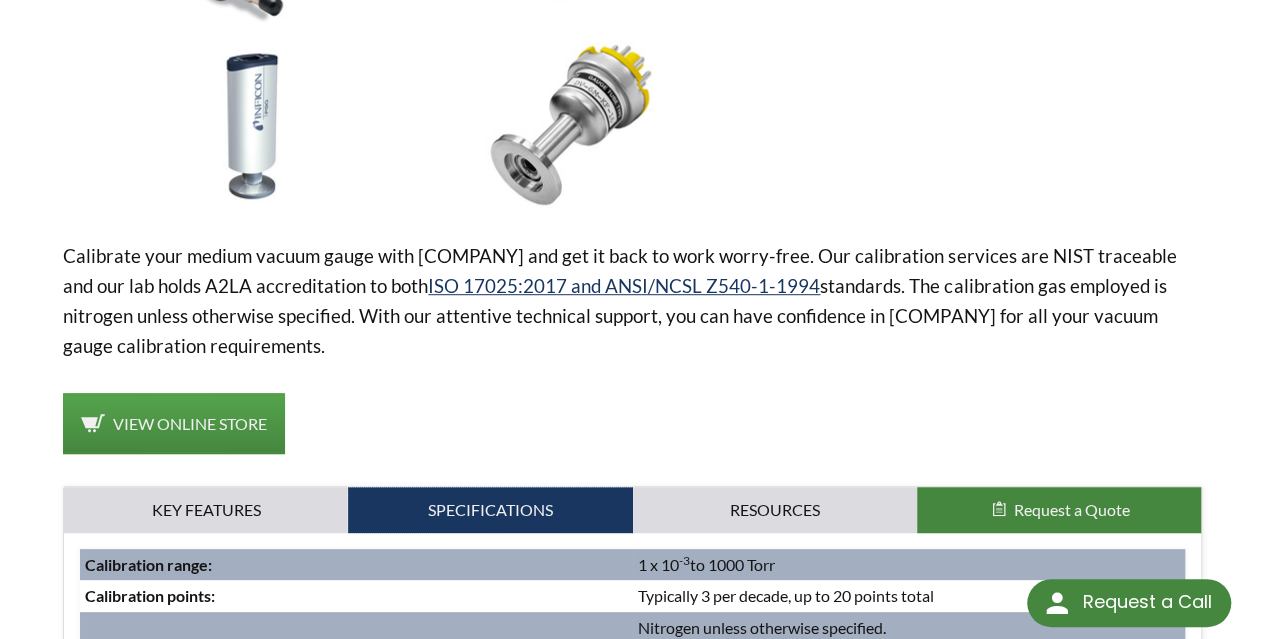 scroll, scrollTop: 475, scrollLeft: 0, axis: vertical 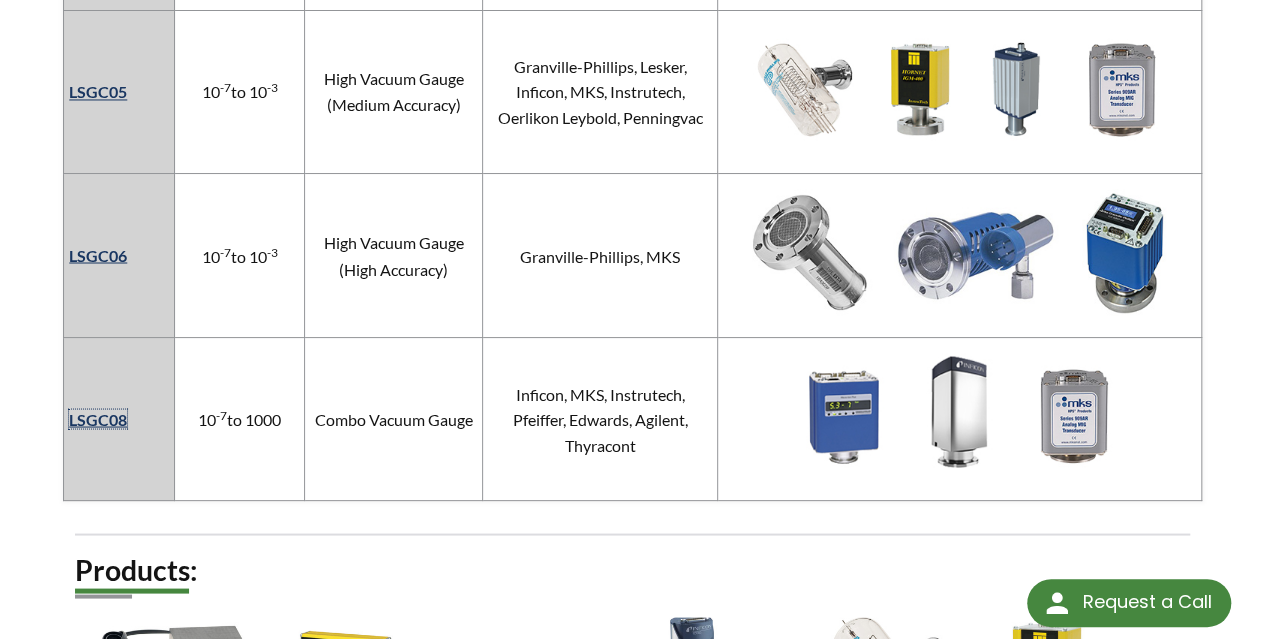 click on "LSGC08" at bounding box center [98, 418] 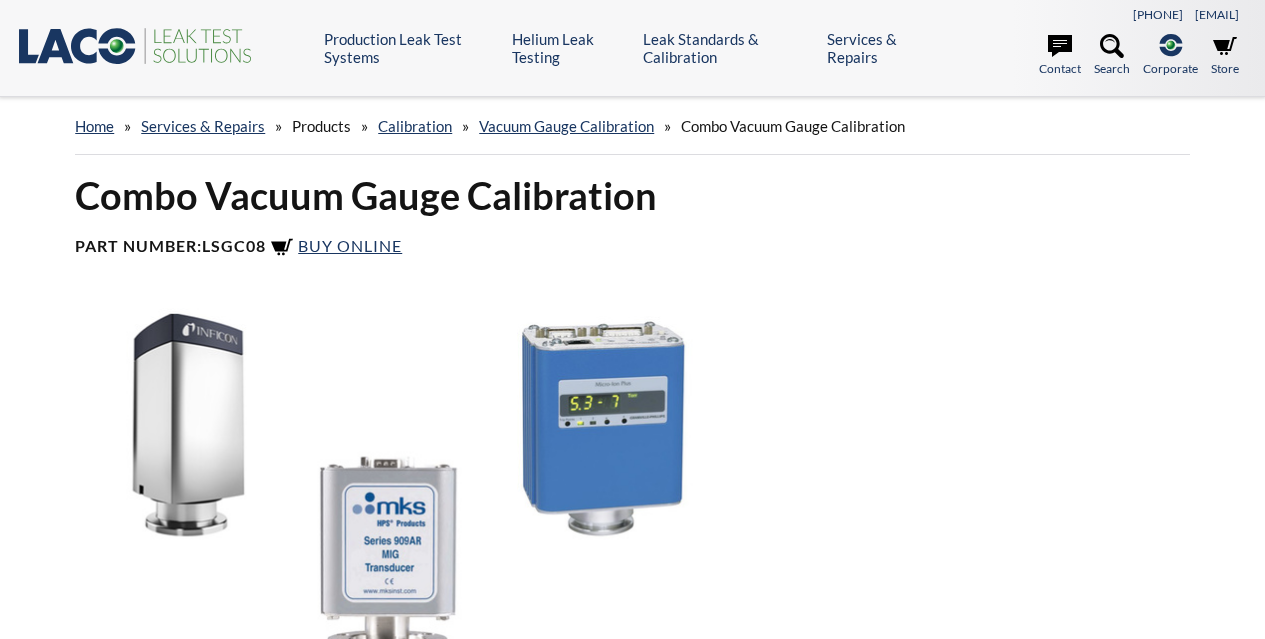 scroll, scrollTop: 0, scrollLeft: 0, axis: both 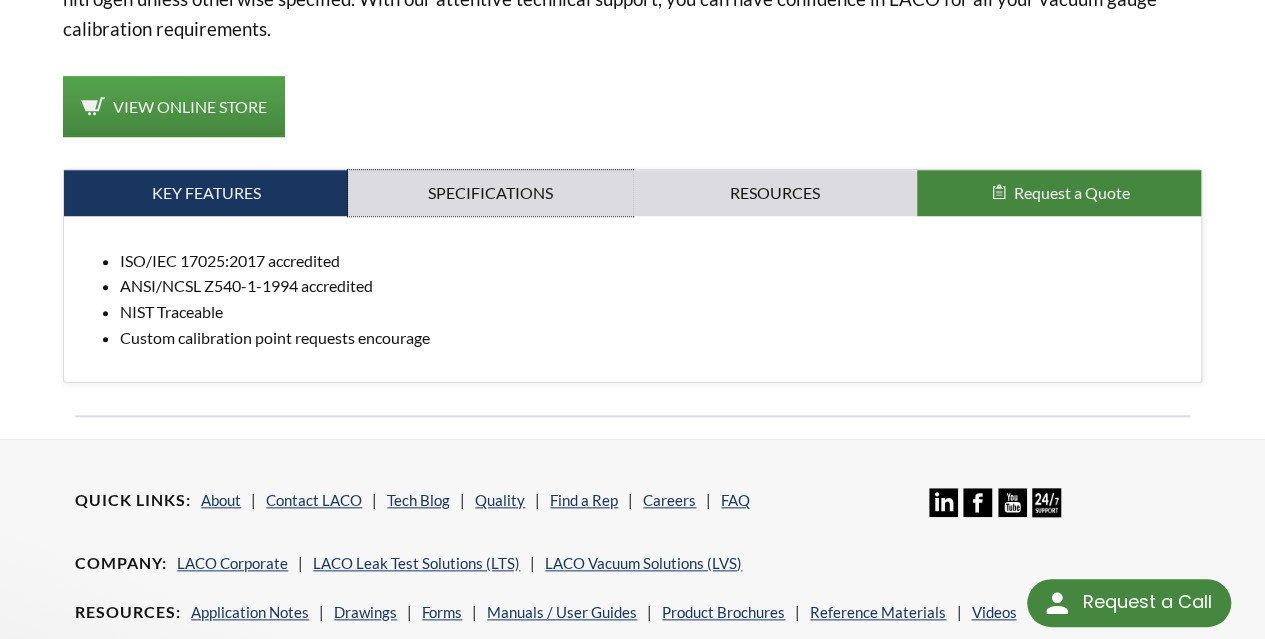 click on "Specifications" at bounding box center [206, 193] 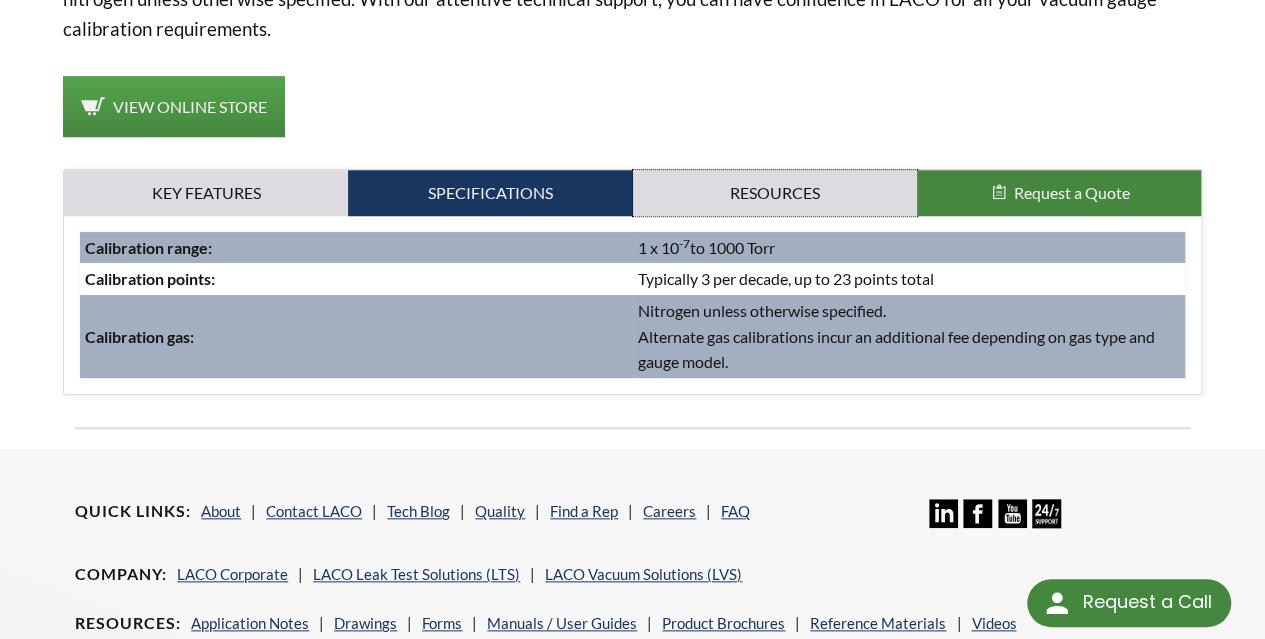 click on "Resources" at bounding box center (206, 193) 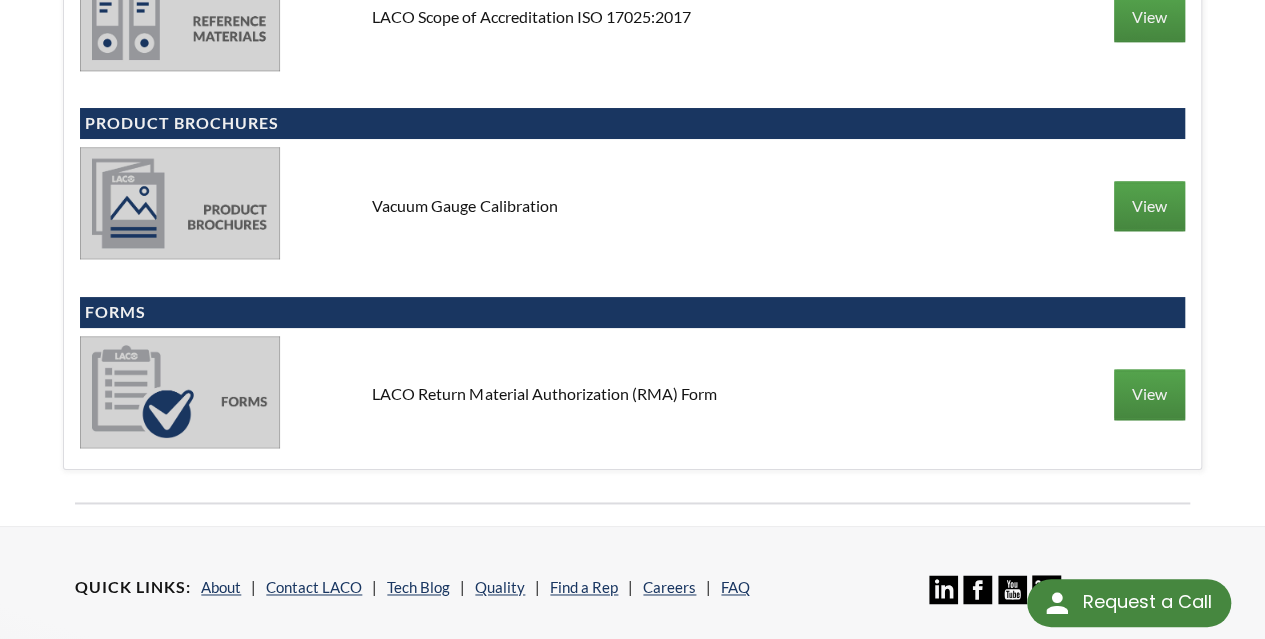 scroll, scrollTop: 1240, scrollLeft: 0, axis: vertical 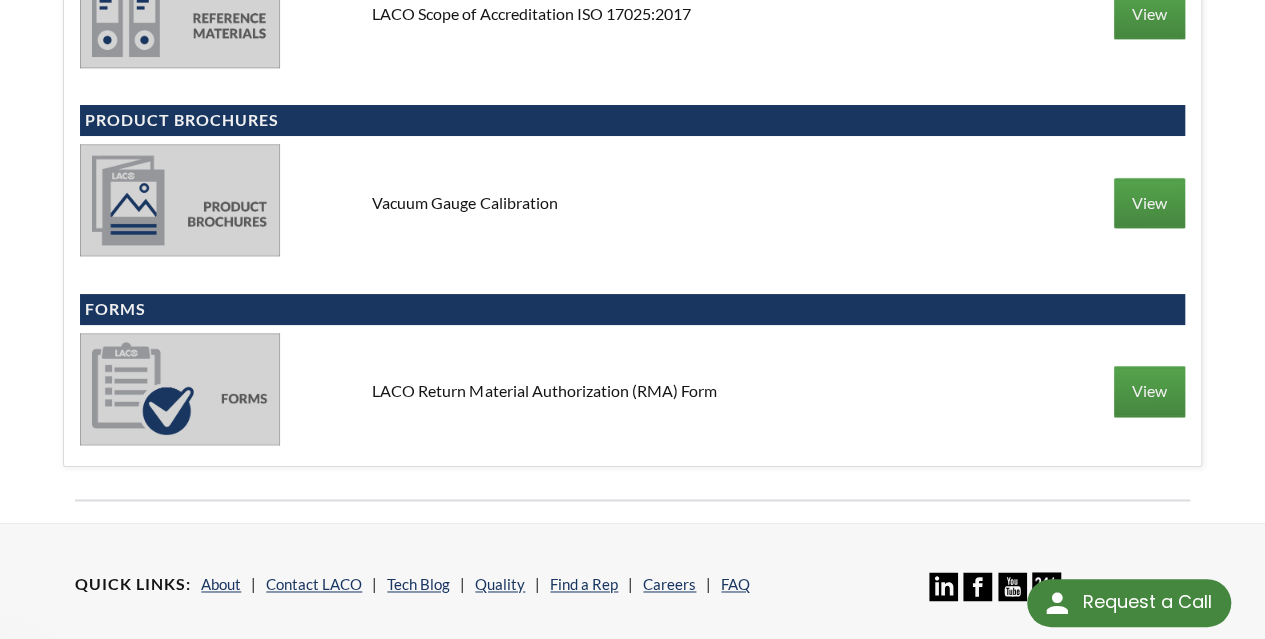 click on "View" at bounding box center (1149, 203) 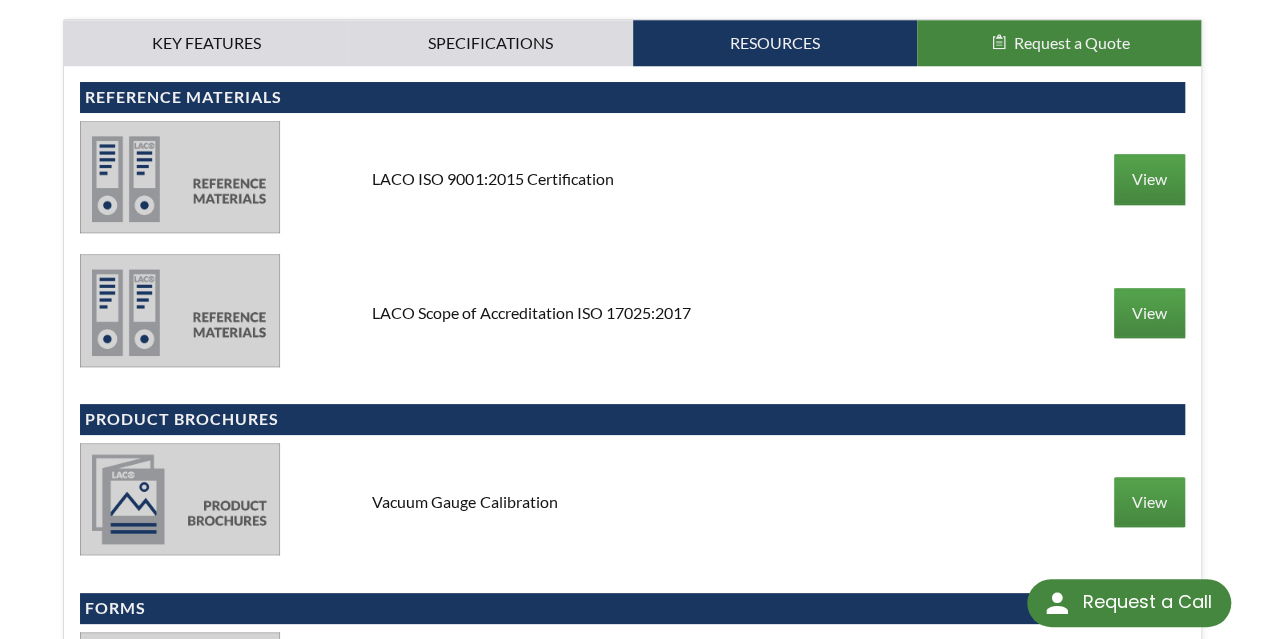 scroll, scrollTop: 940, scrollLeft: 0, axis: vertical 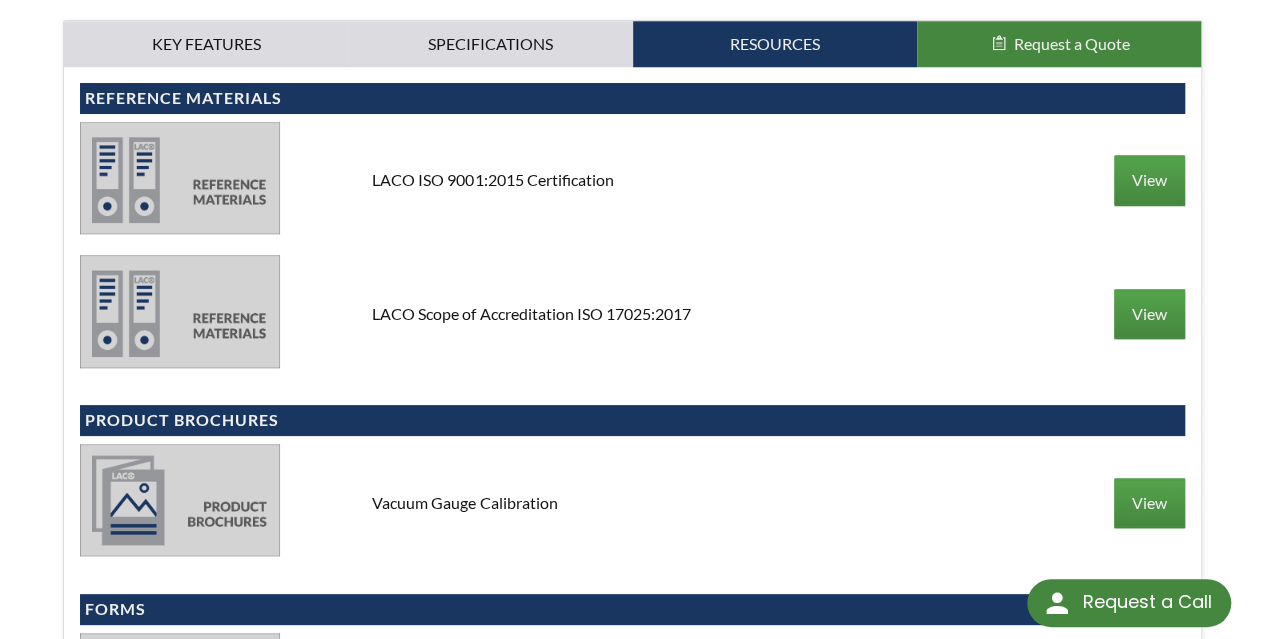 click on "View" at bounding box center [1149, 180] 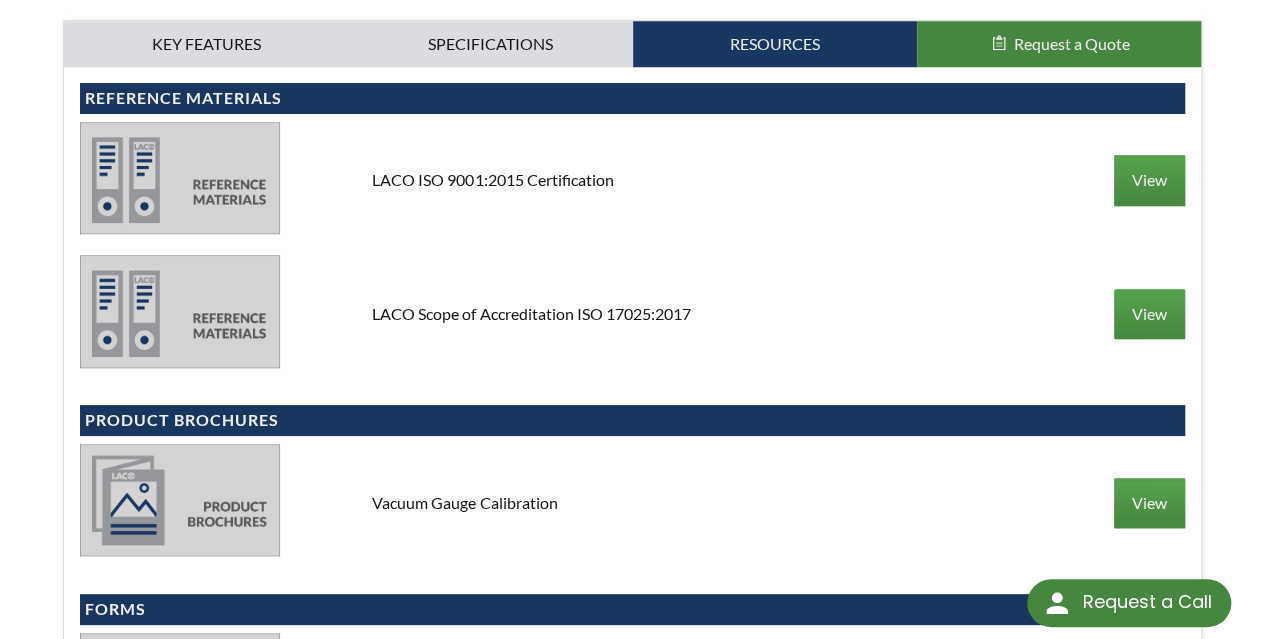 click on "View" at bounding box center (1149, 314) 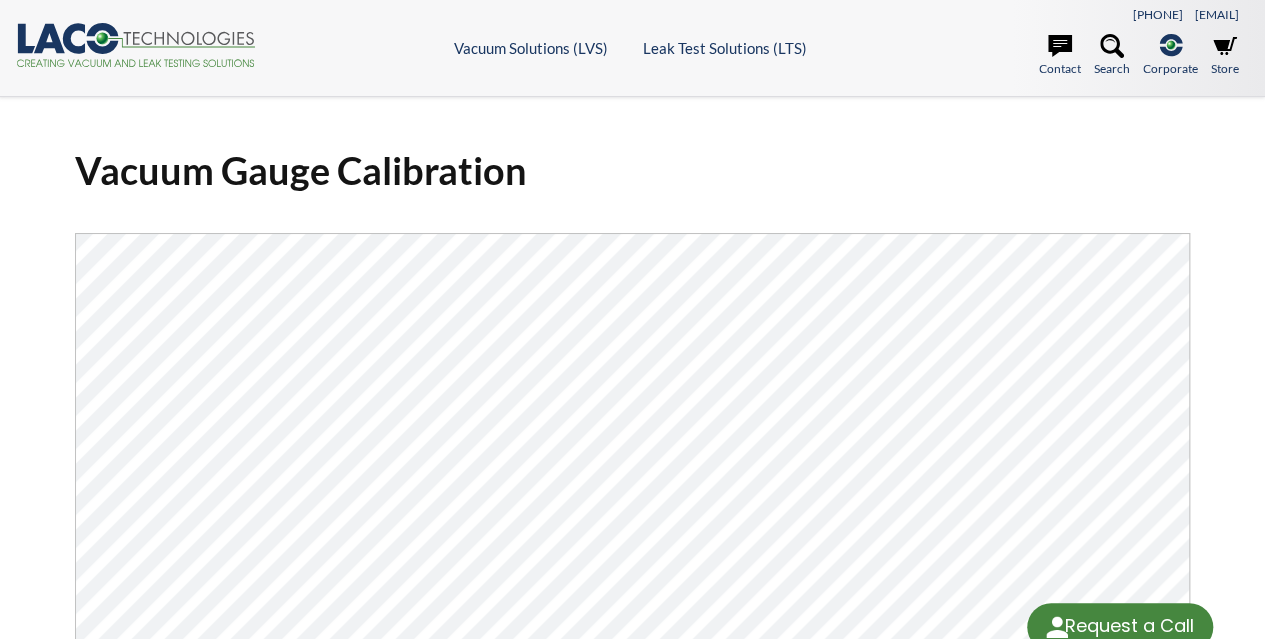 scroll, scrollTop: 0, scrollLeft: 0, axis: both 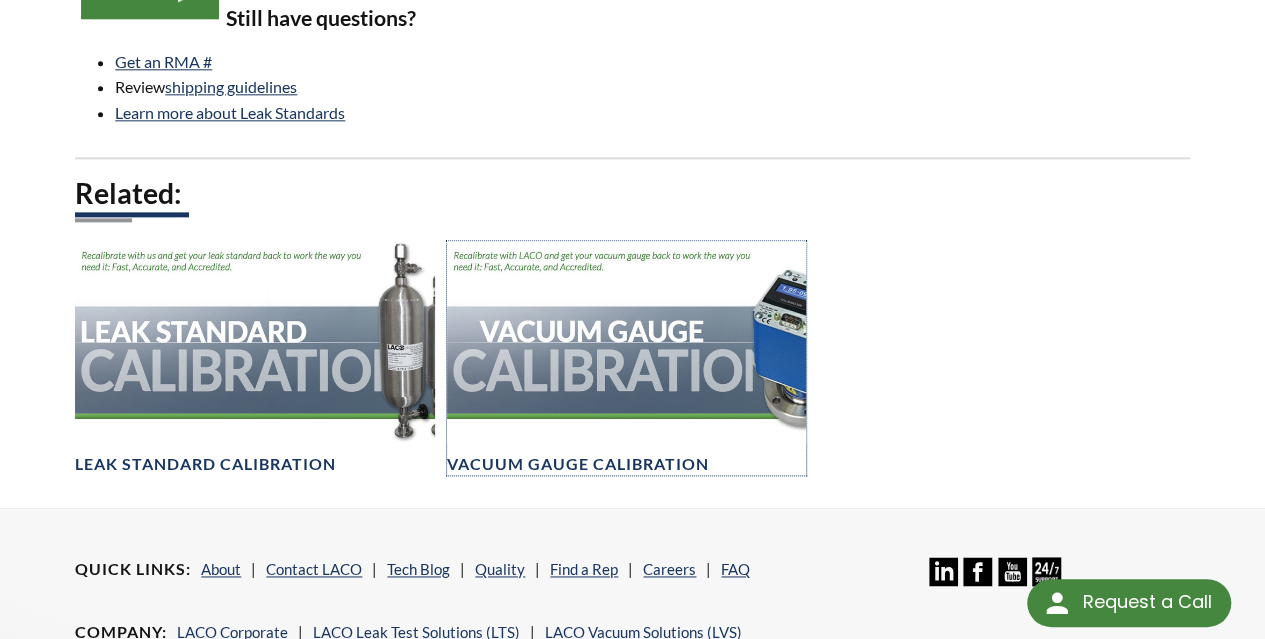 click at bounding box center [626, 342] 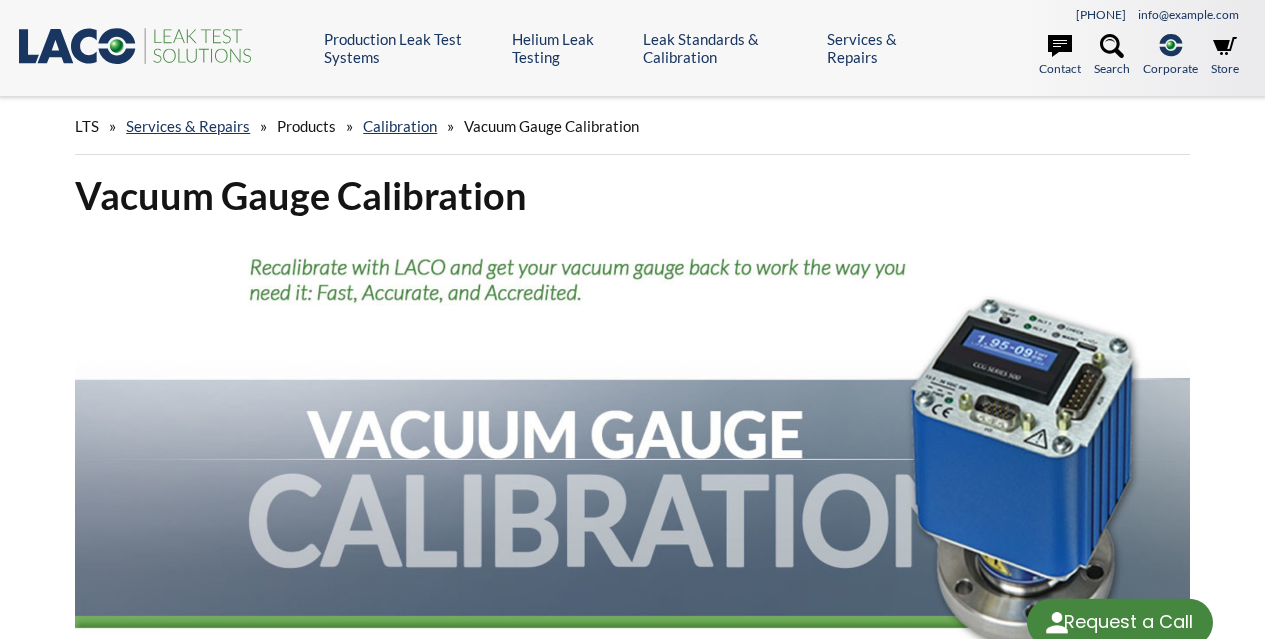 scroll, scrollTop: 0, scrollLeft: 0, axis: both 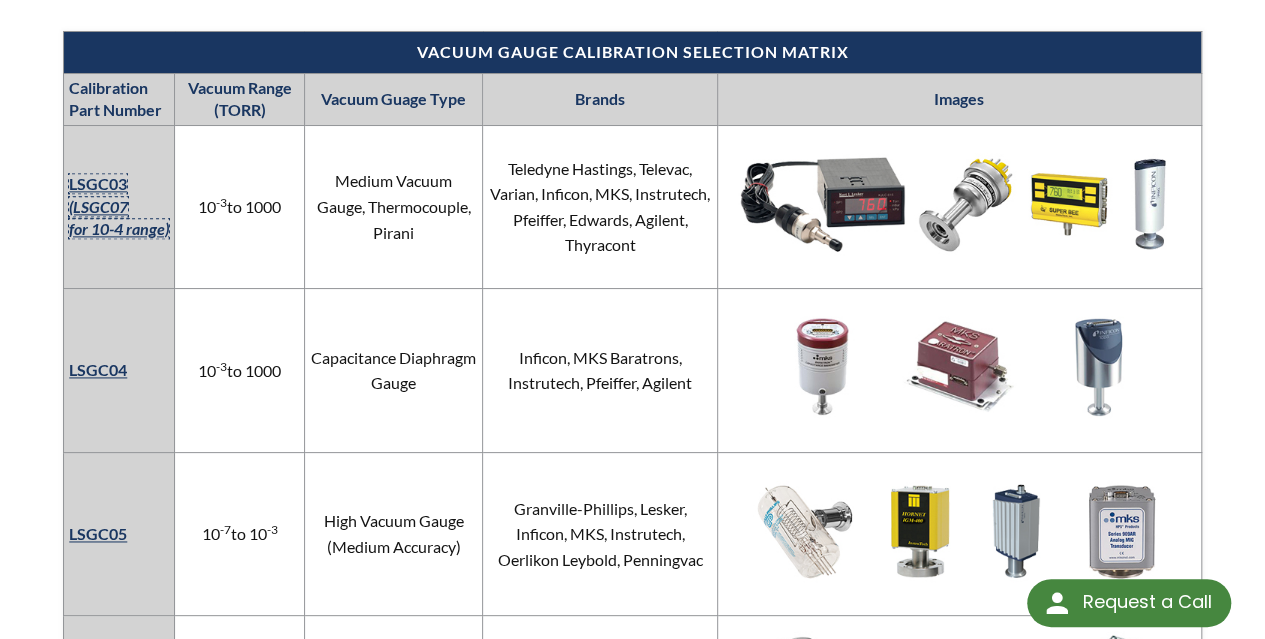 click on "(LSGC07 for 10-4 range)" at bounding box center (119, 217) 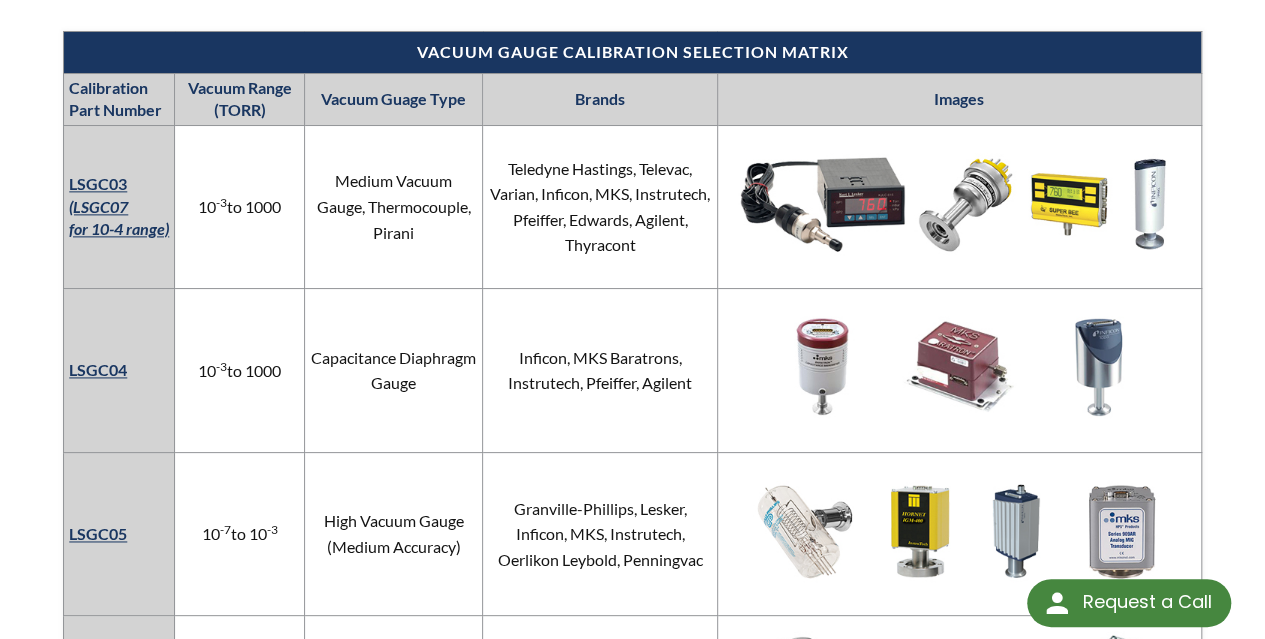 scroll, scrollTop: 1196, scrollLeft: 0, axis: vertical 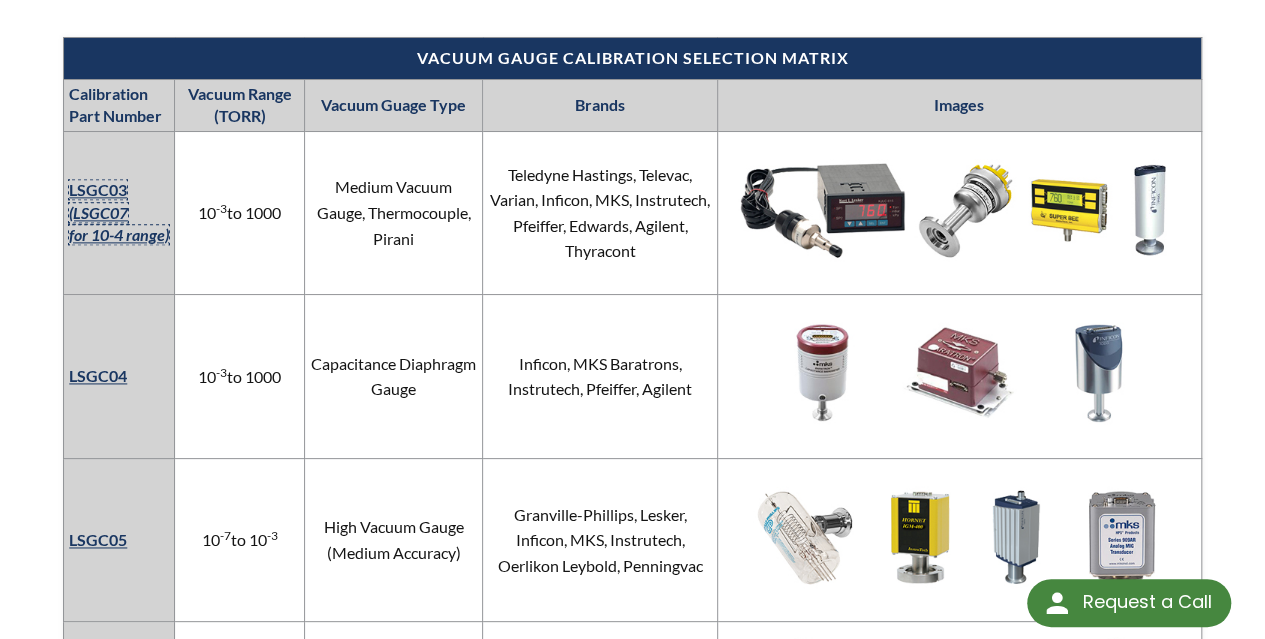 click on "(LSGC07 for 10-4 range)" at bounding box center [119, 223] 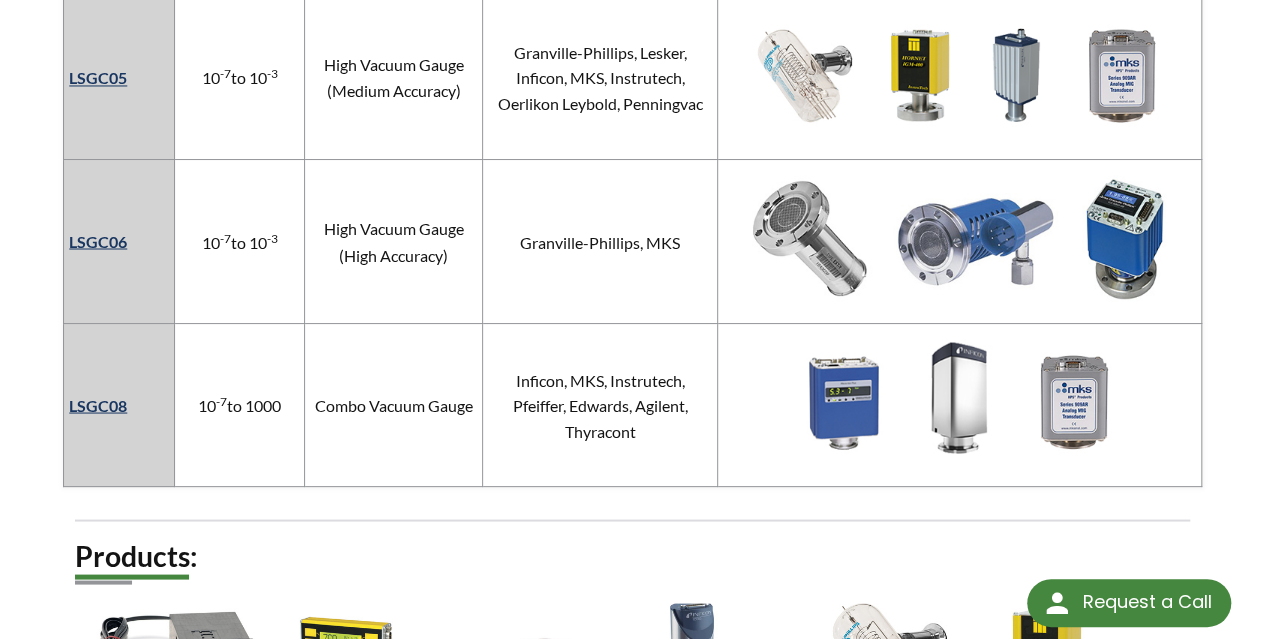 scroll, scrollTop: 1660, scrollLeft: 0, axis: vertical 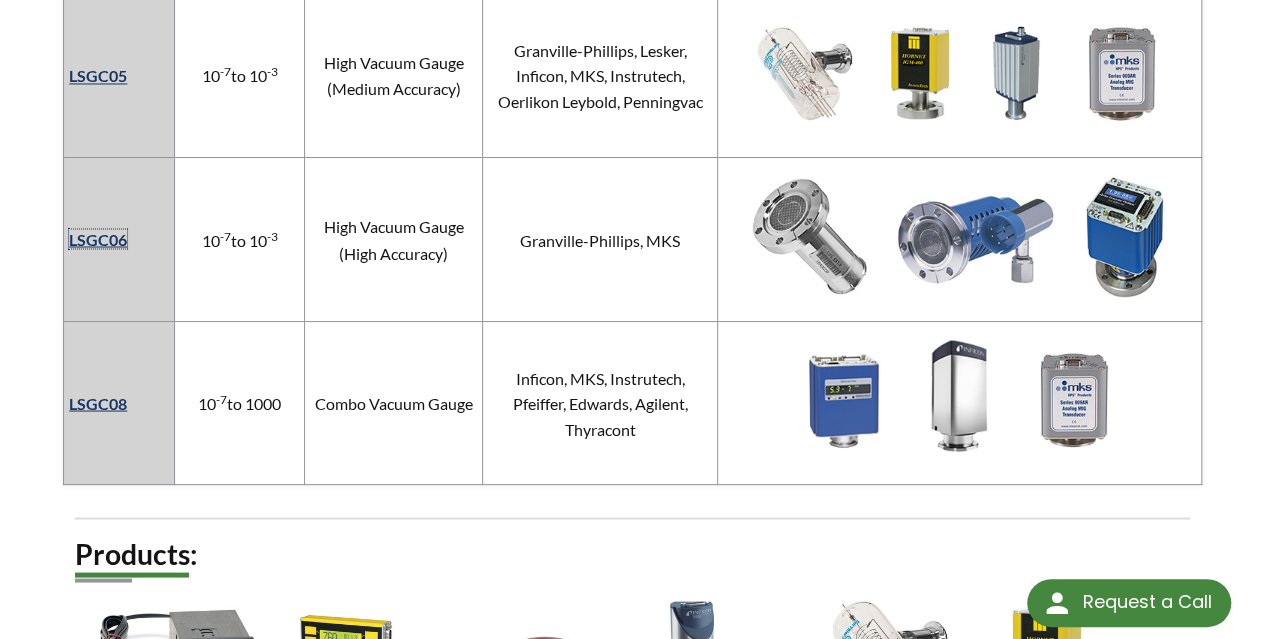 click on "LSGC06" at bounding box center [98, 238] 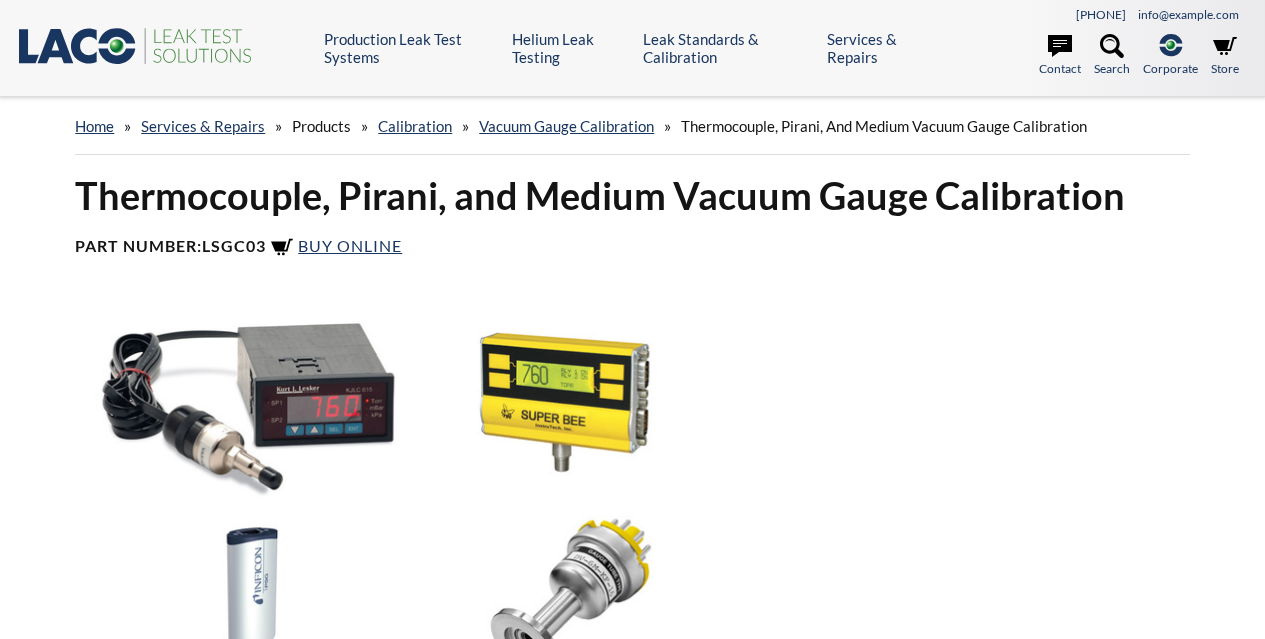 scroll, scrollTop: 0, scrollLeft: 0, axis: both 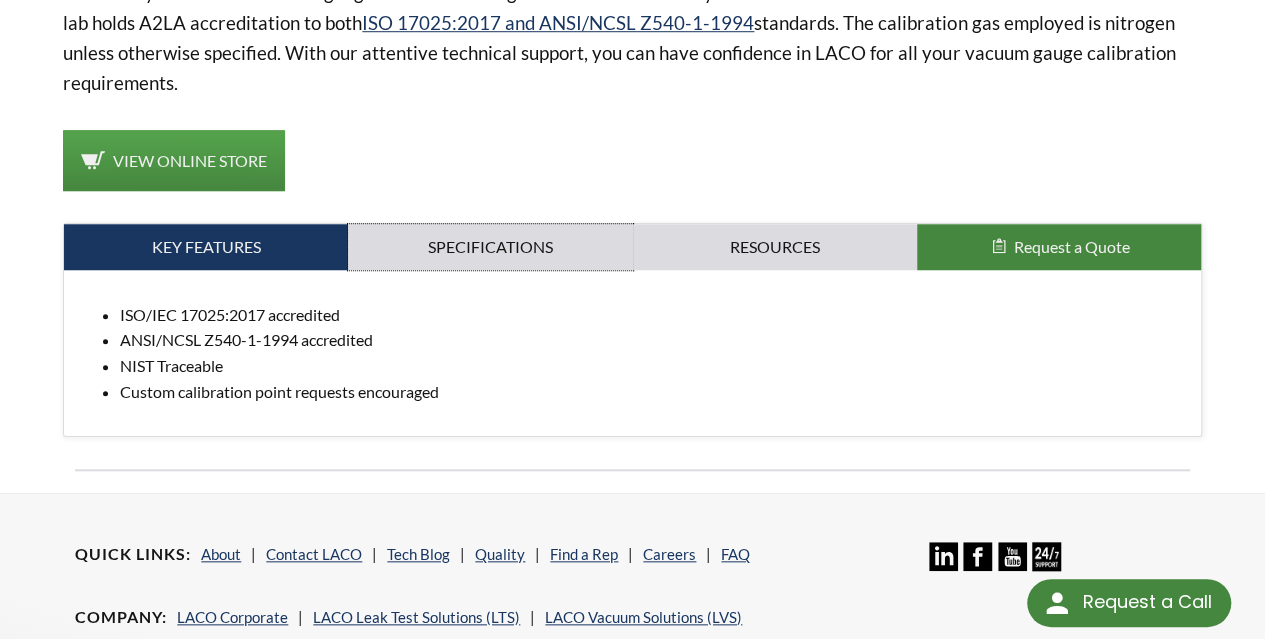 click on "Specifications" at bounding box center (206, 247) 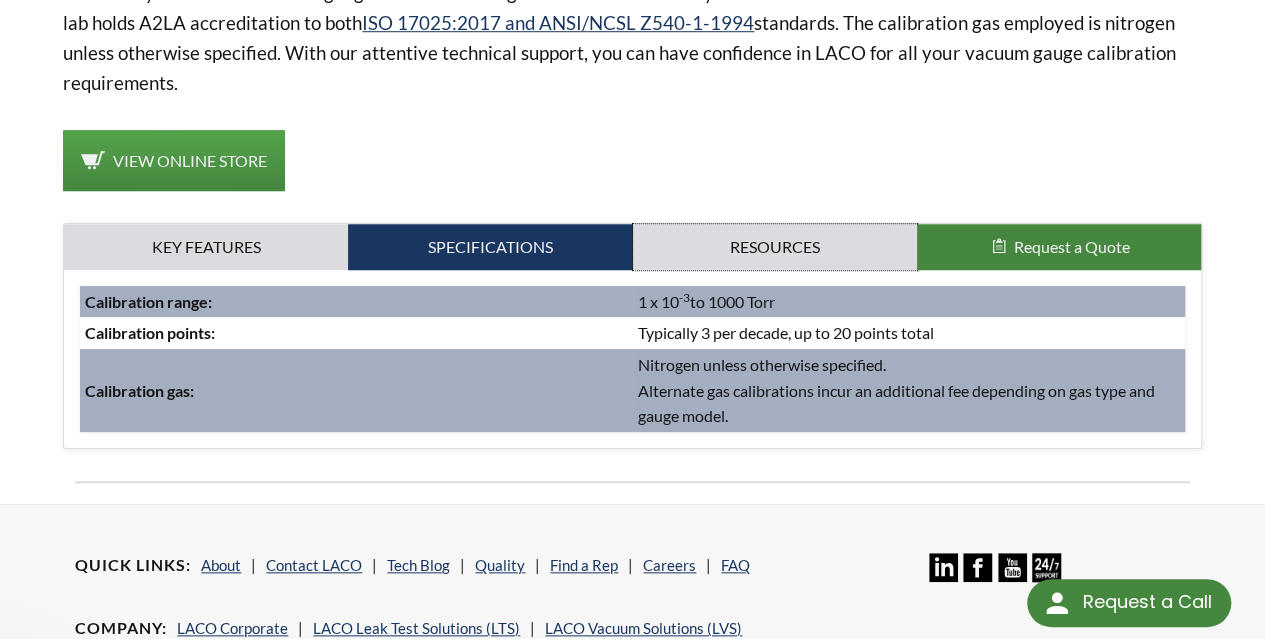 click on "Resources" at bounding box center (206, 247) 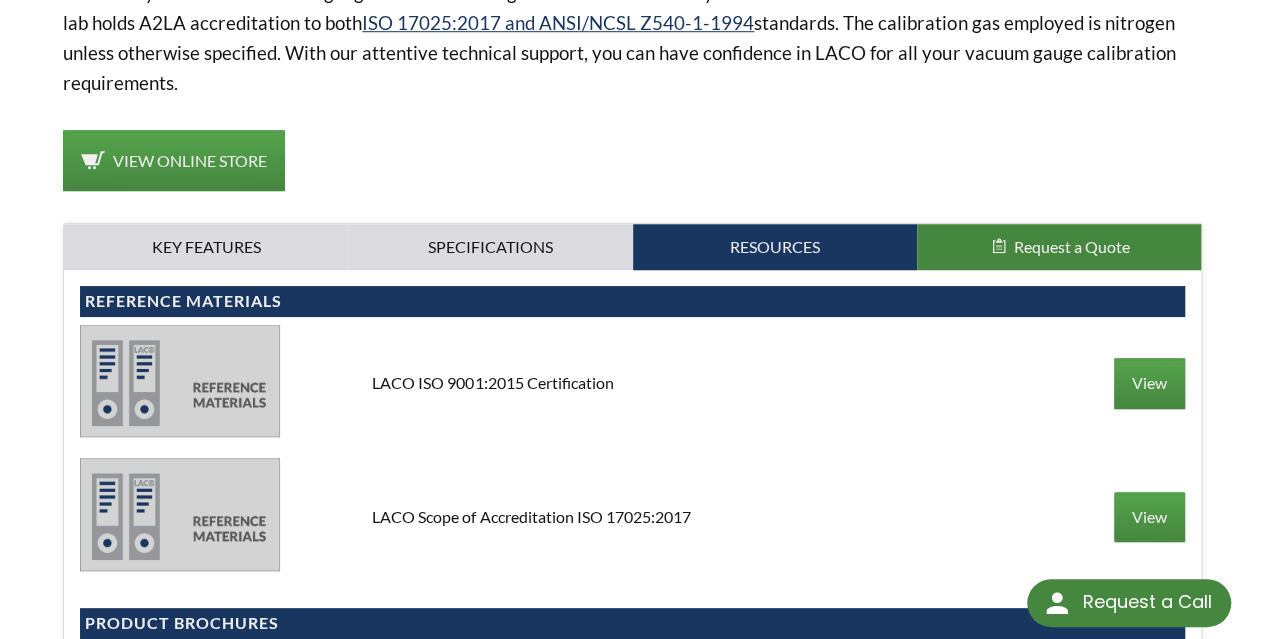click on "View" at bounding box center (1149, 517) 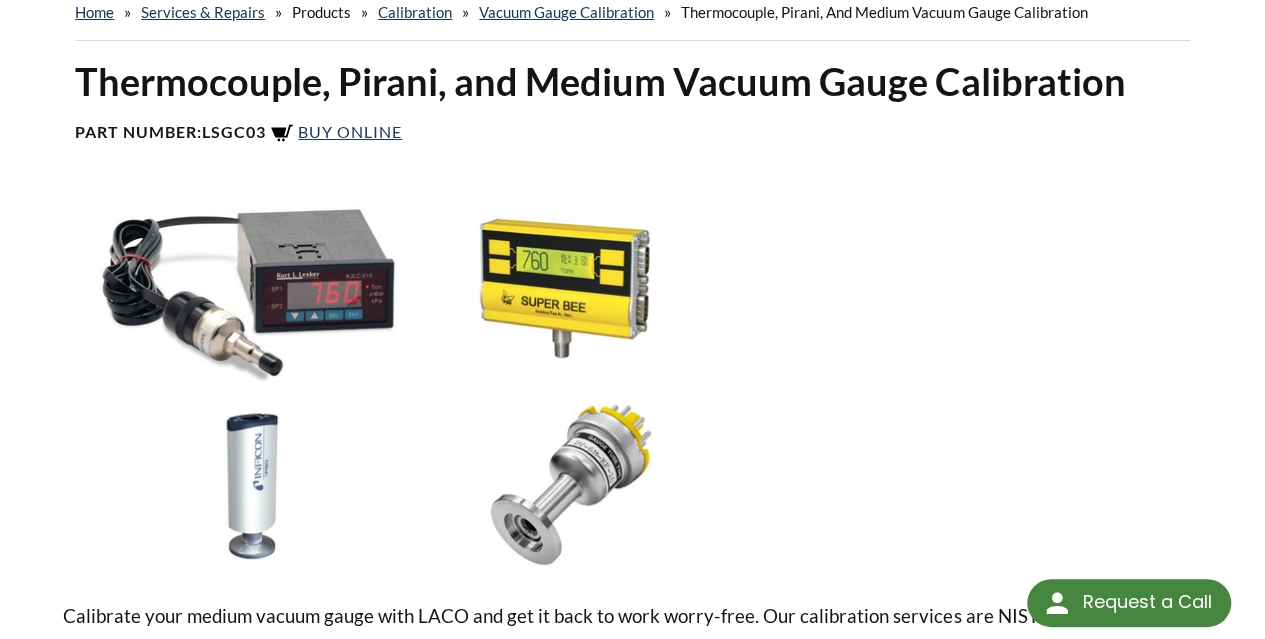 scroll, scrollTop: 0, scrollLeft: 0, axis: both 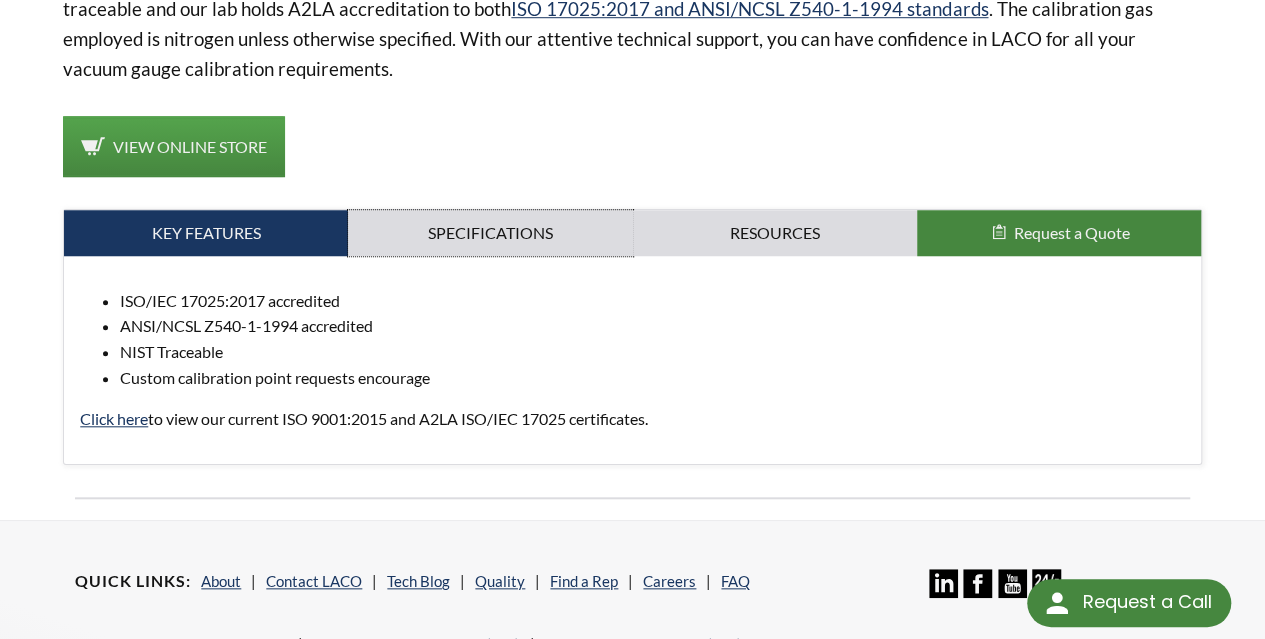 click on "Specifications" at bounding box center (206, 233) 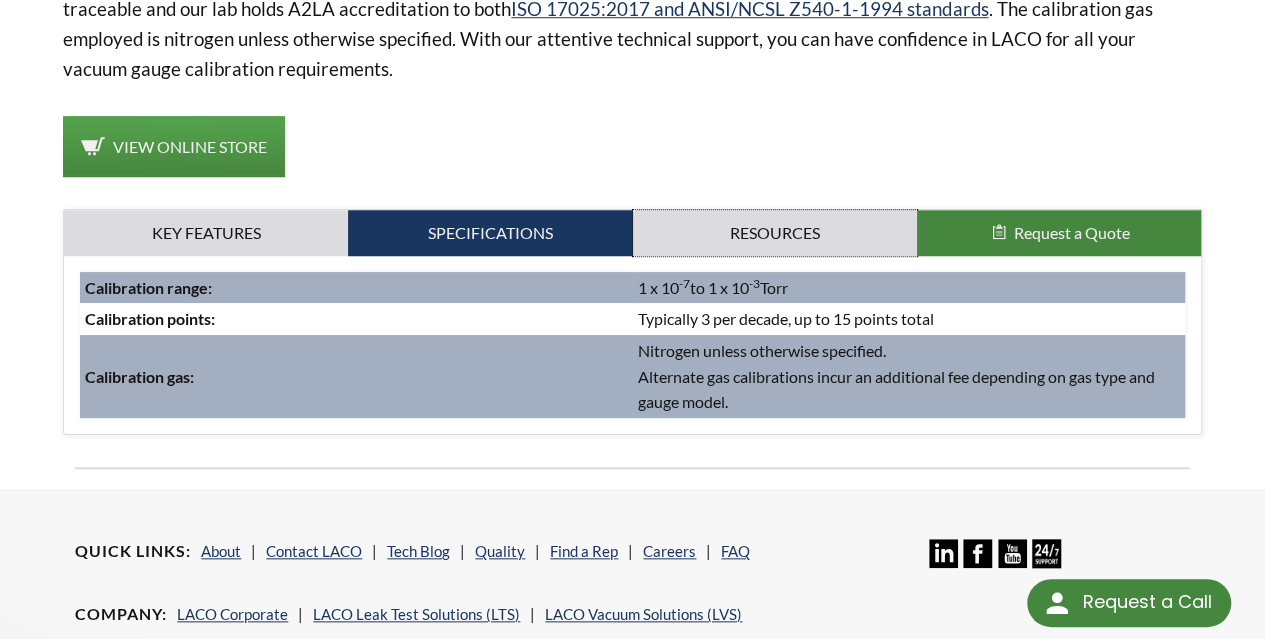 click on "Resources" at bounding box center [206, 233] 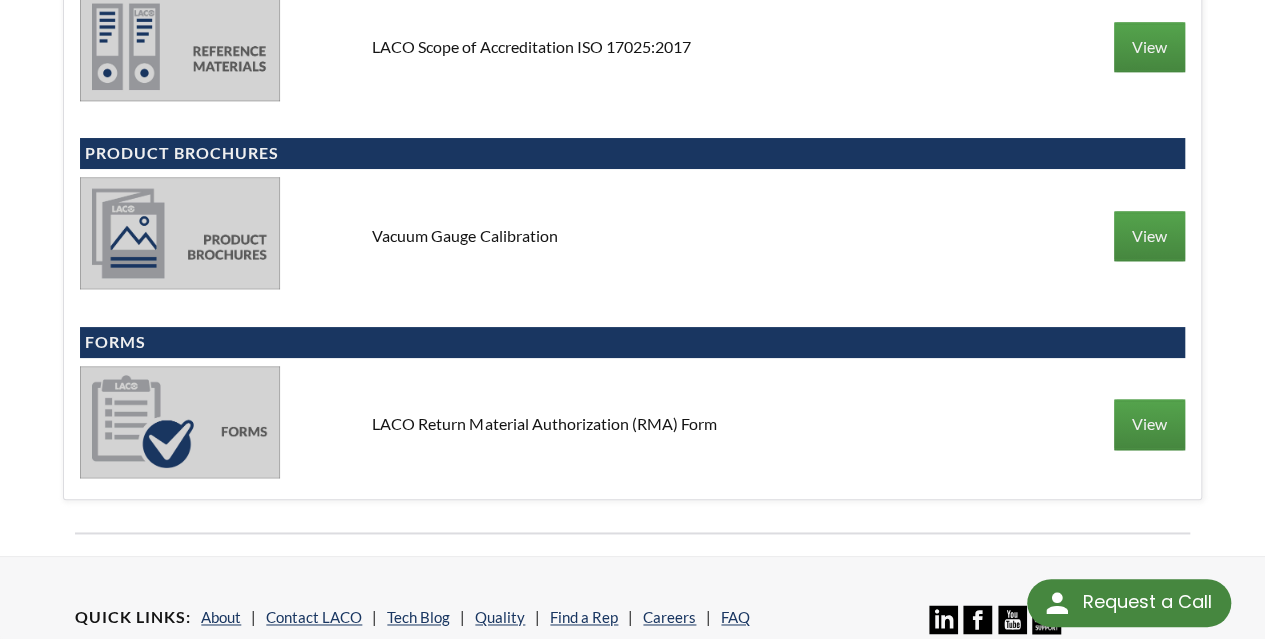 scroll, scrollTop: 1208, scrollLeft: 0, axis: vertical 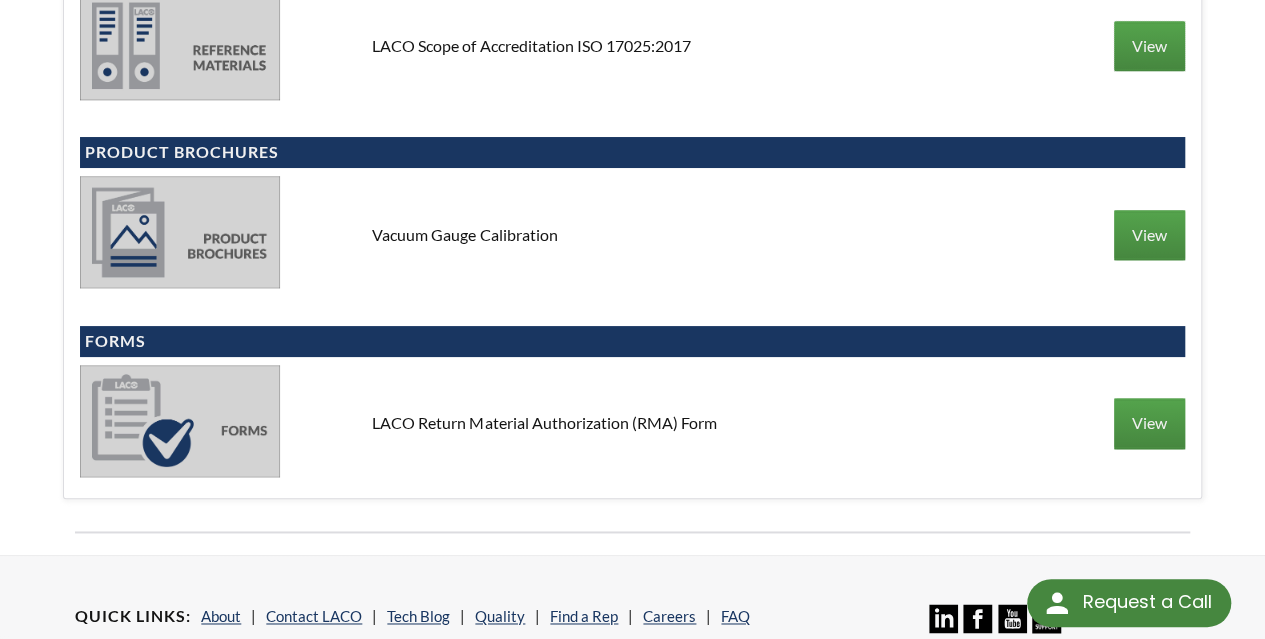 click on "View" at bounding box center (1149, 46) 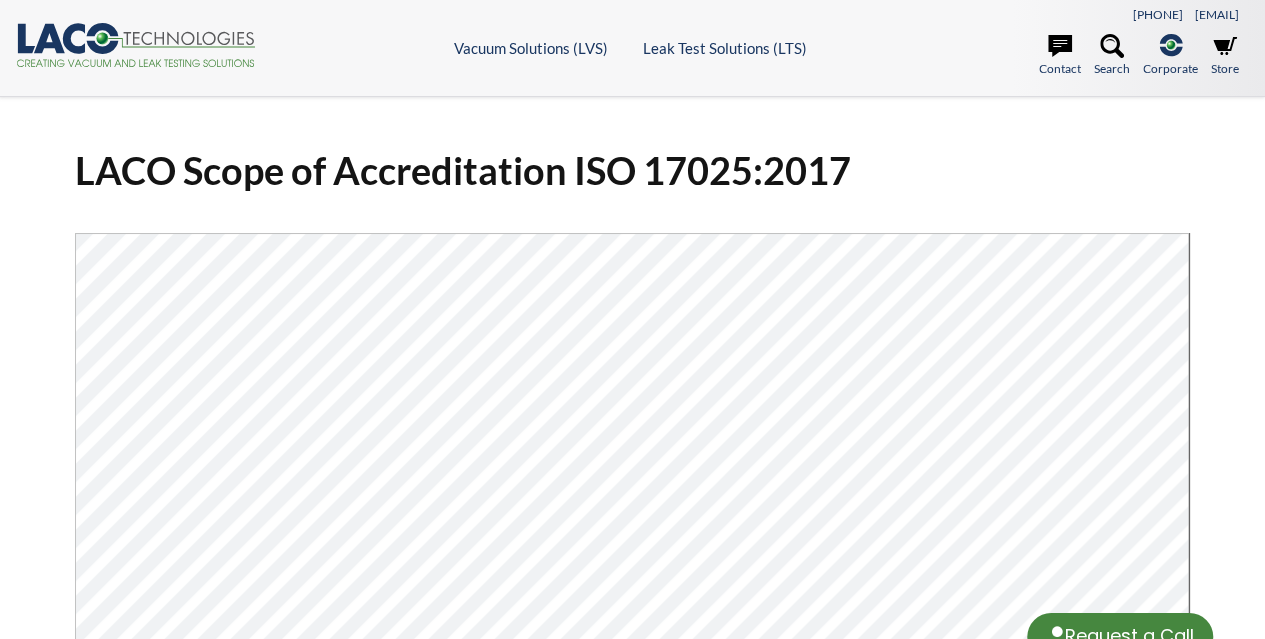 scroll, scrollTop: 0, scrollLeft: 0, axis: both 